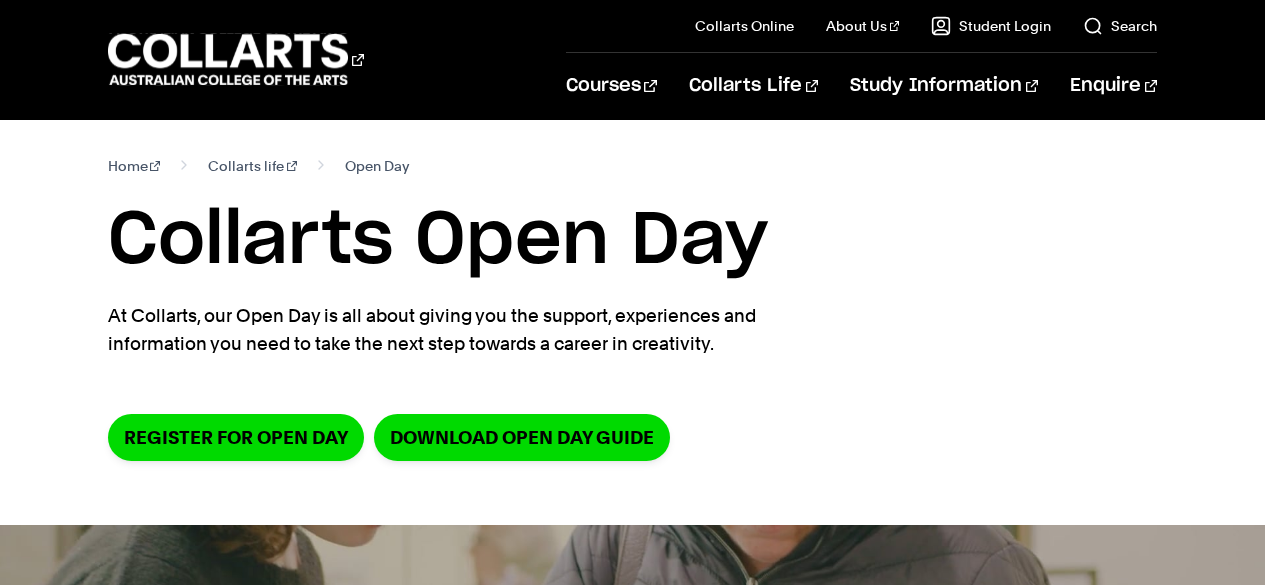 scroll, scrollTop: 0, scrollLeft: 0, axis: both 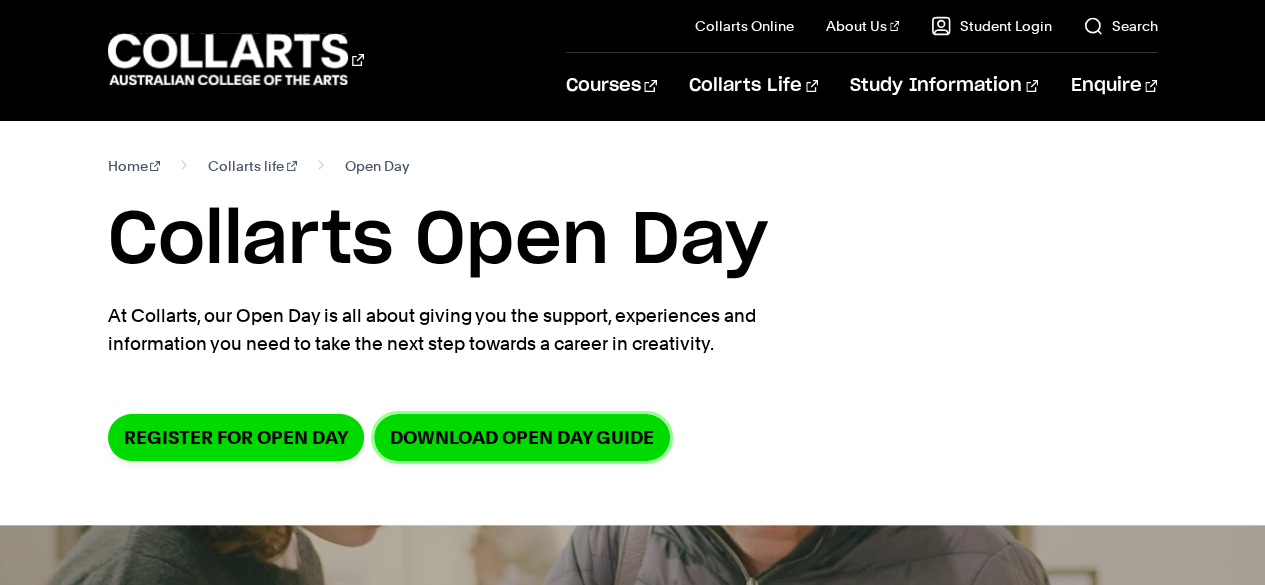 click on "DOWNLOAD OPEN DAY GUIDE" at bounding box center [522, 437] 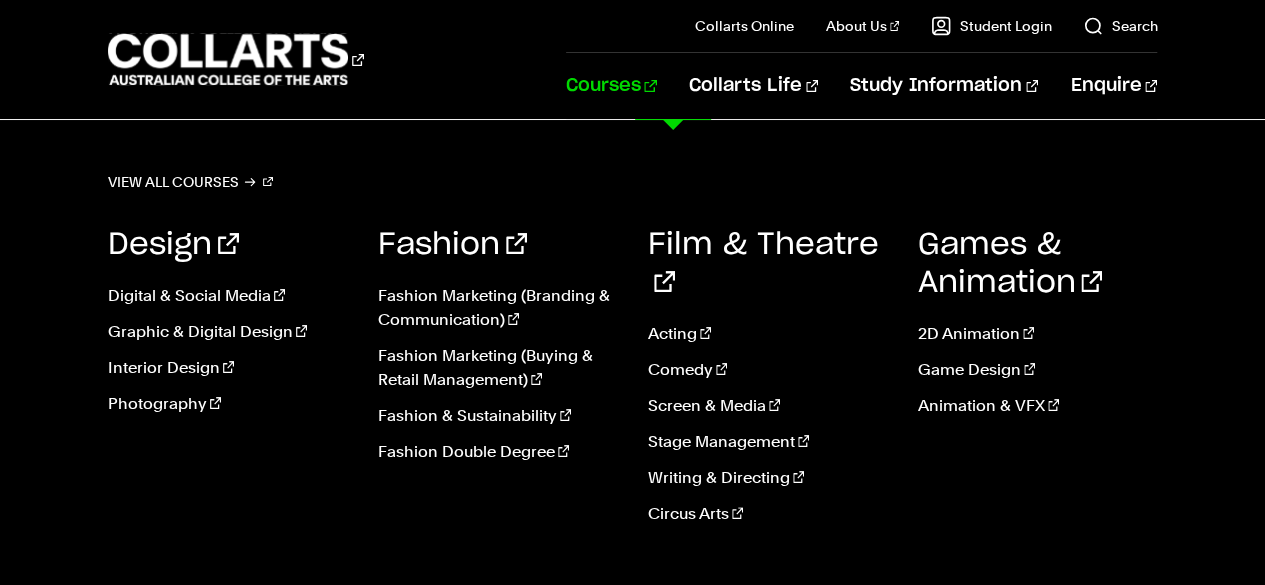 click on "Screen & Media" at bounding box center [768, 406] 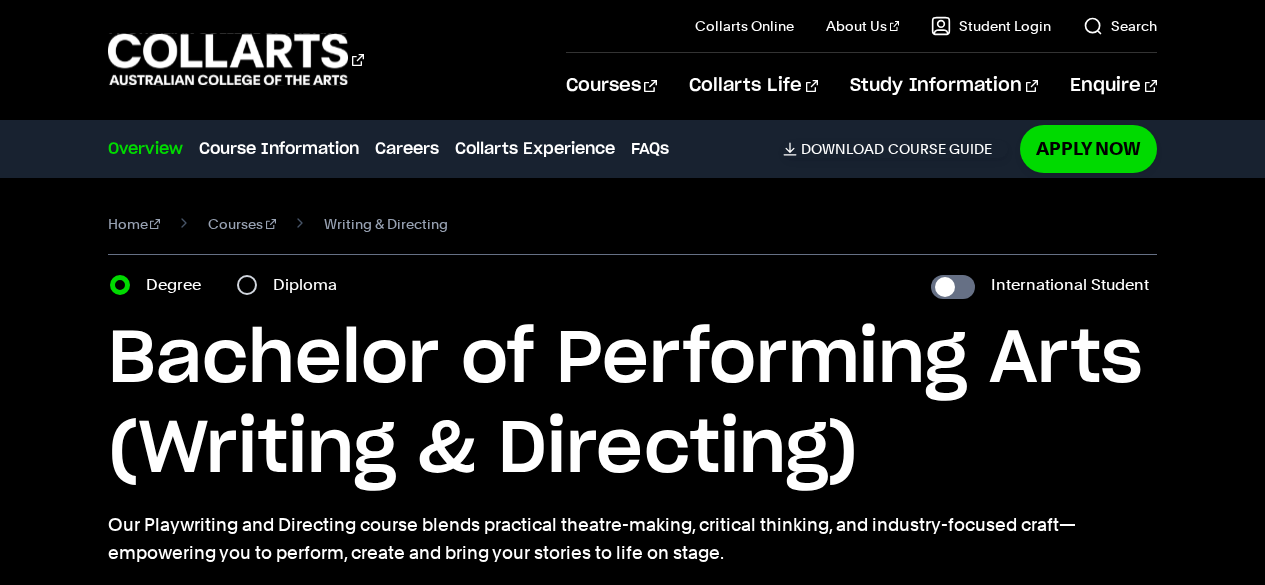 scroll, scrollTop: 0, scrollLeft: 0, axis: both 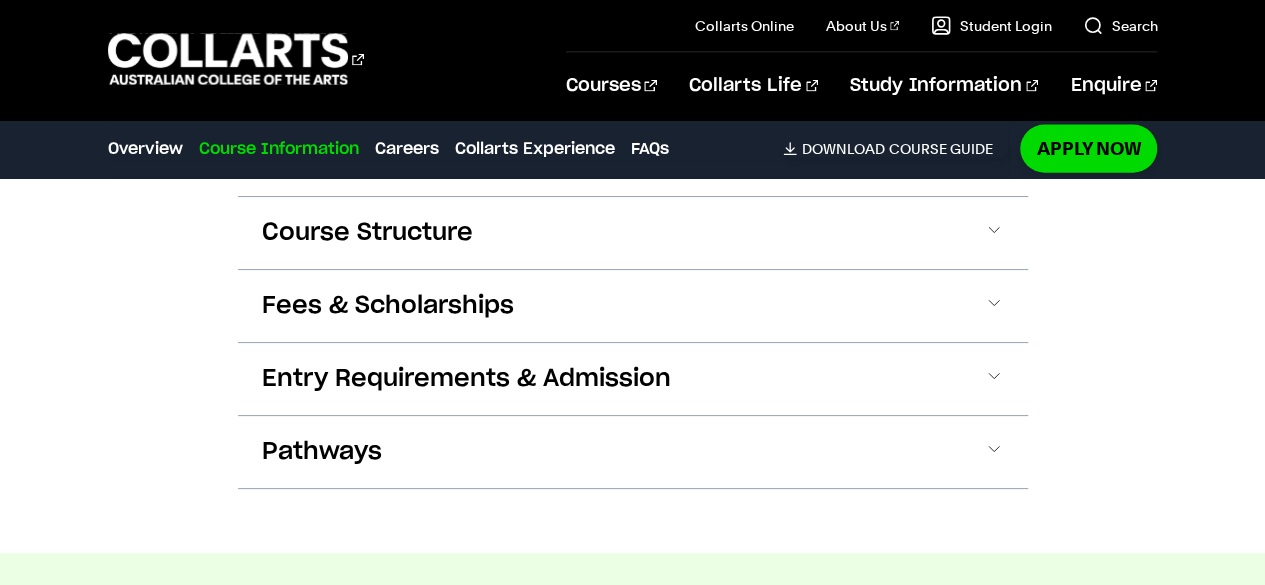 click on "Entry Requirements & Admission" at bounding box center [633, 379] 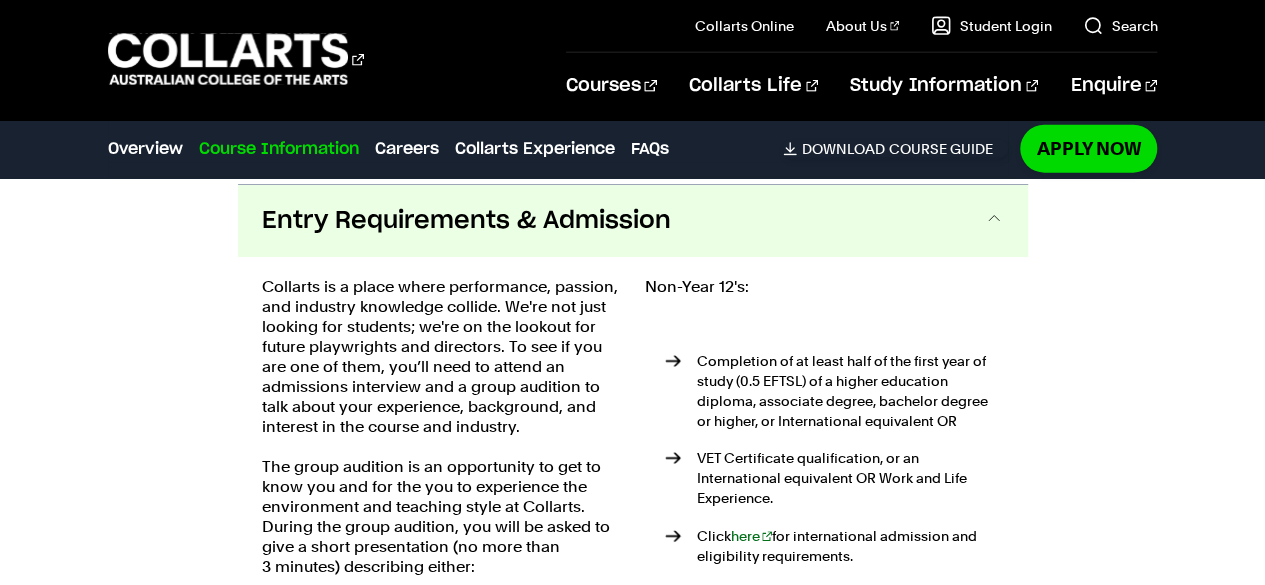 scroll, scrollTop: 2385, scrollLeft: 0, axis: vertical 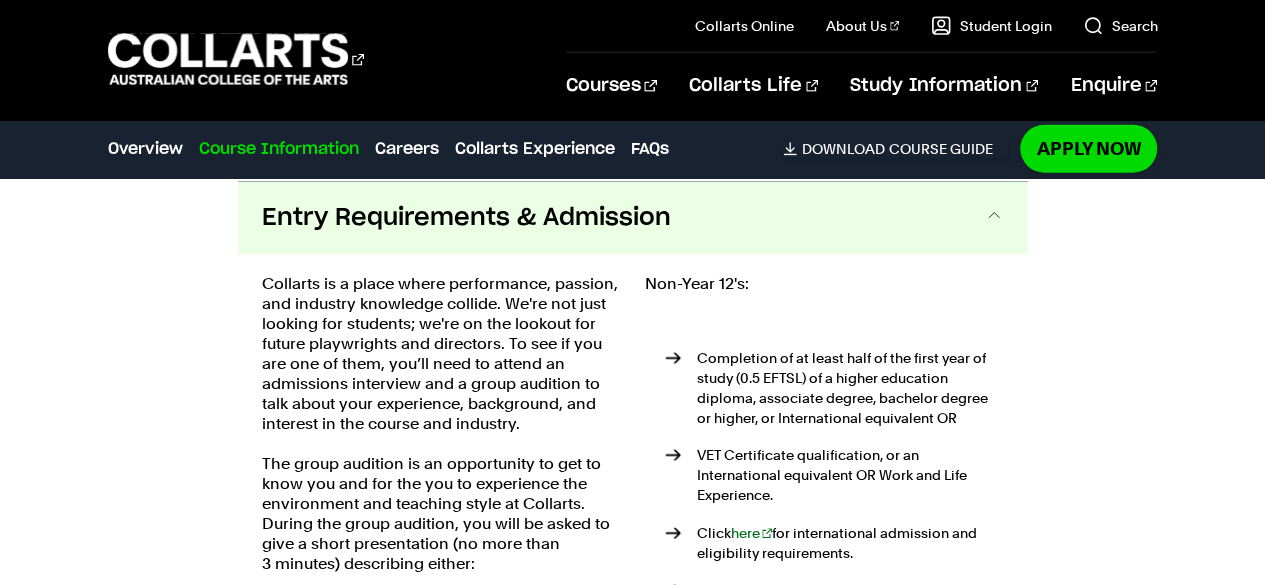 click on "Entry Requirements & Admission" at bounding box center (633, 218) 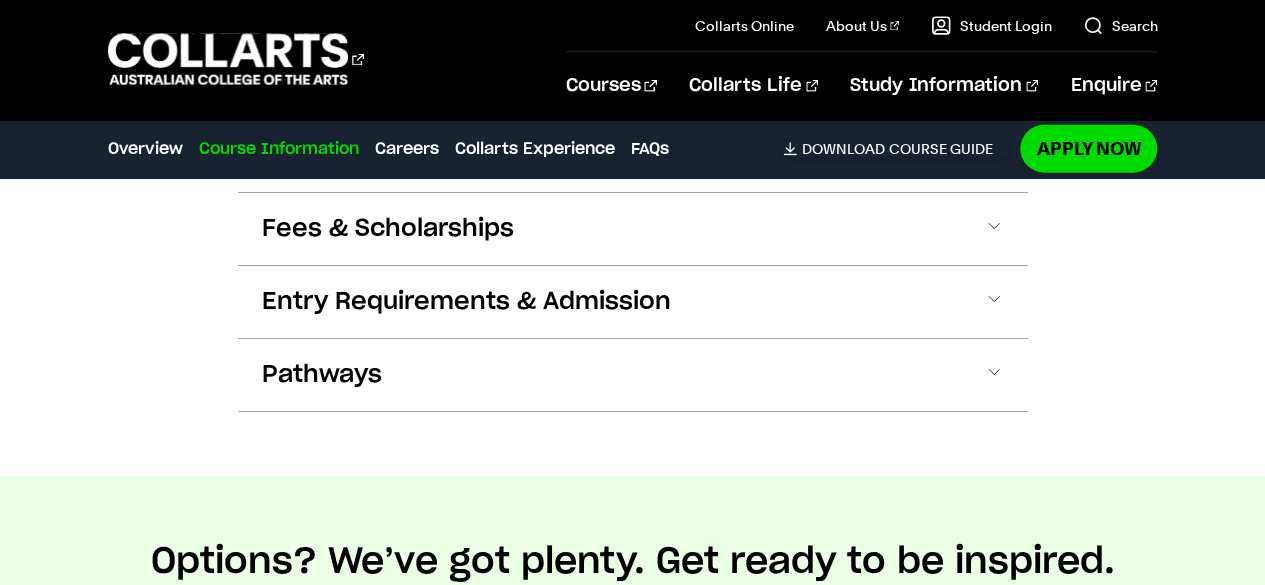 click on "Fees & Scholarships" at bounding box center [633, 229] 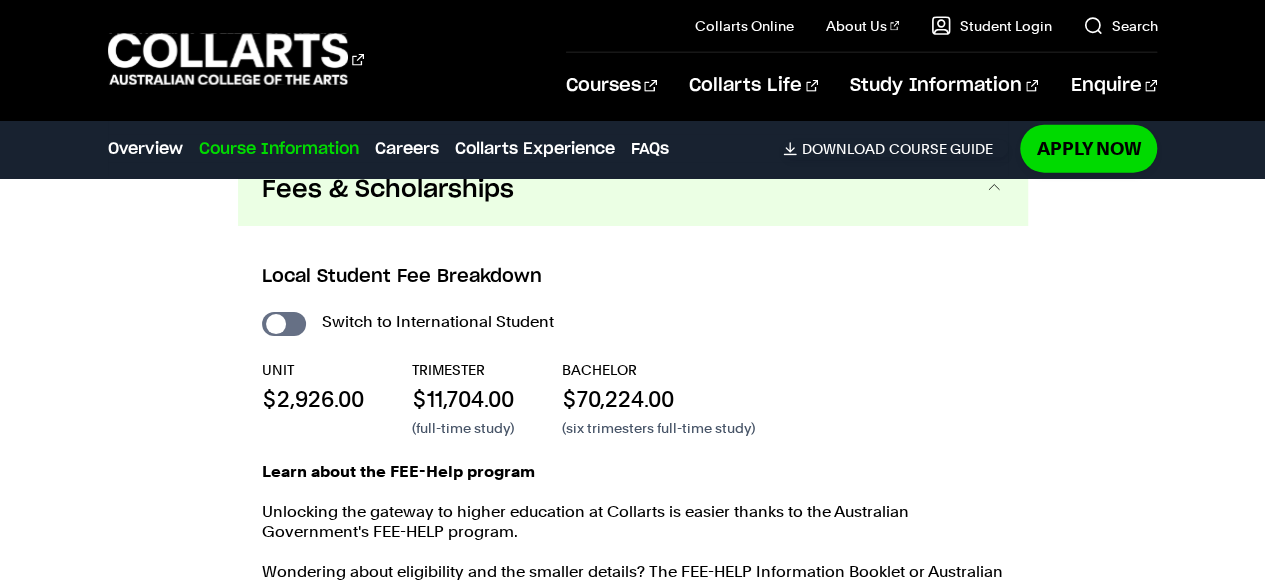 scroll, scrollTop: 2328, scrollLeft: 0, axis: vertical 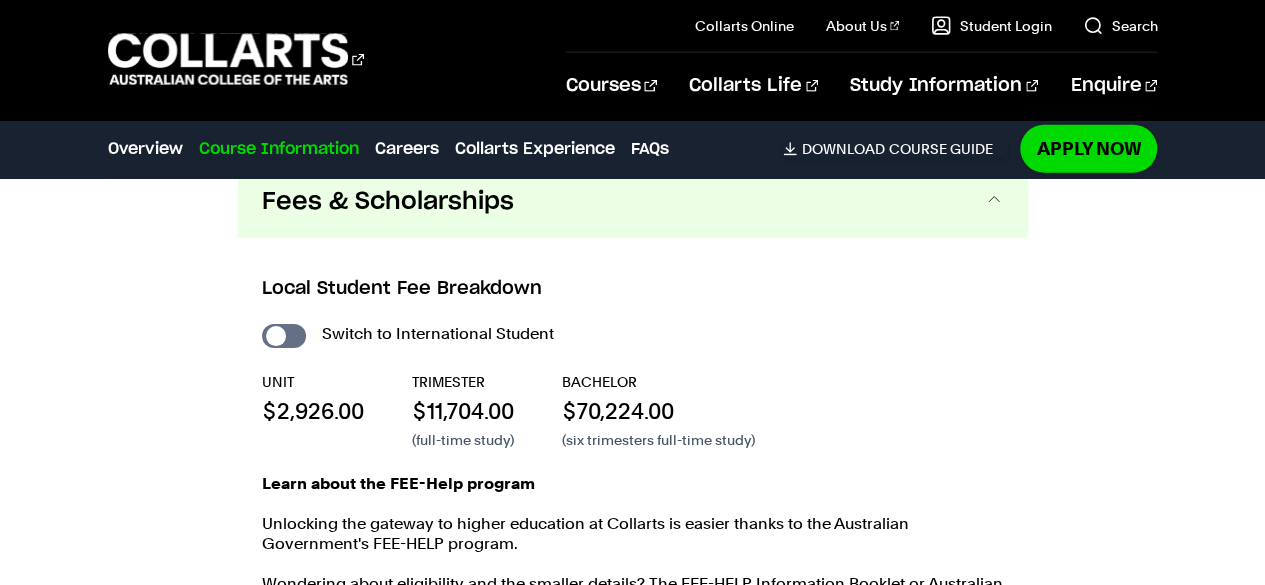 click on "Fees & Scholarships" at bounding box center (633, 202) 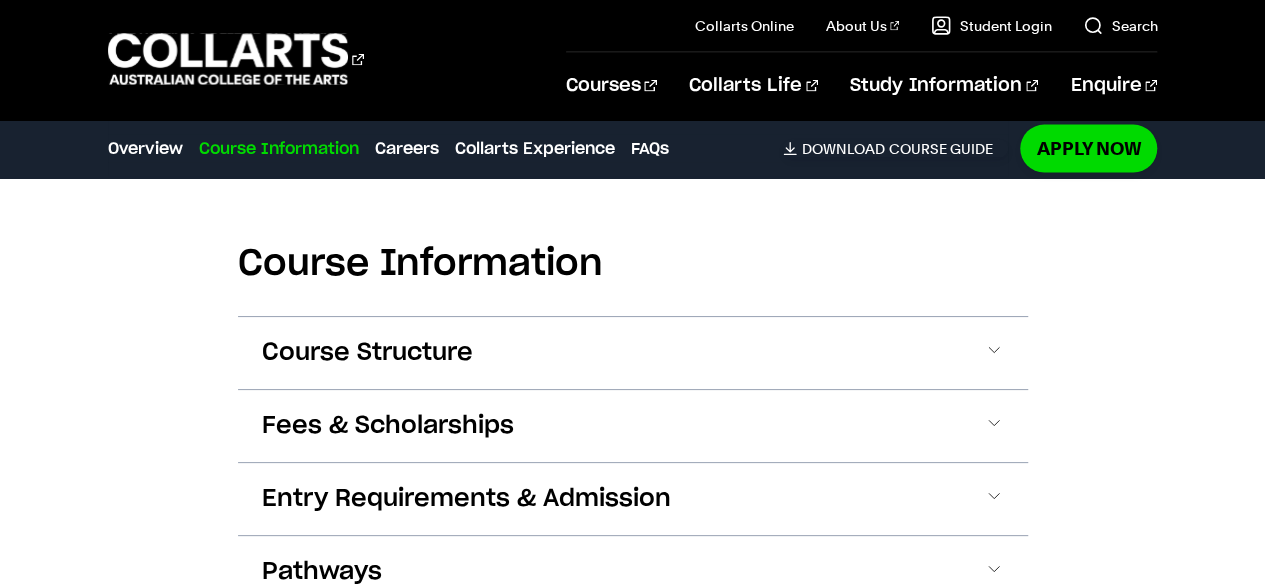 click on "Course Structure" at bounding box center [367, 353] 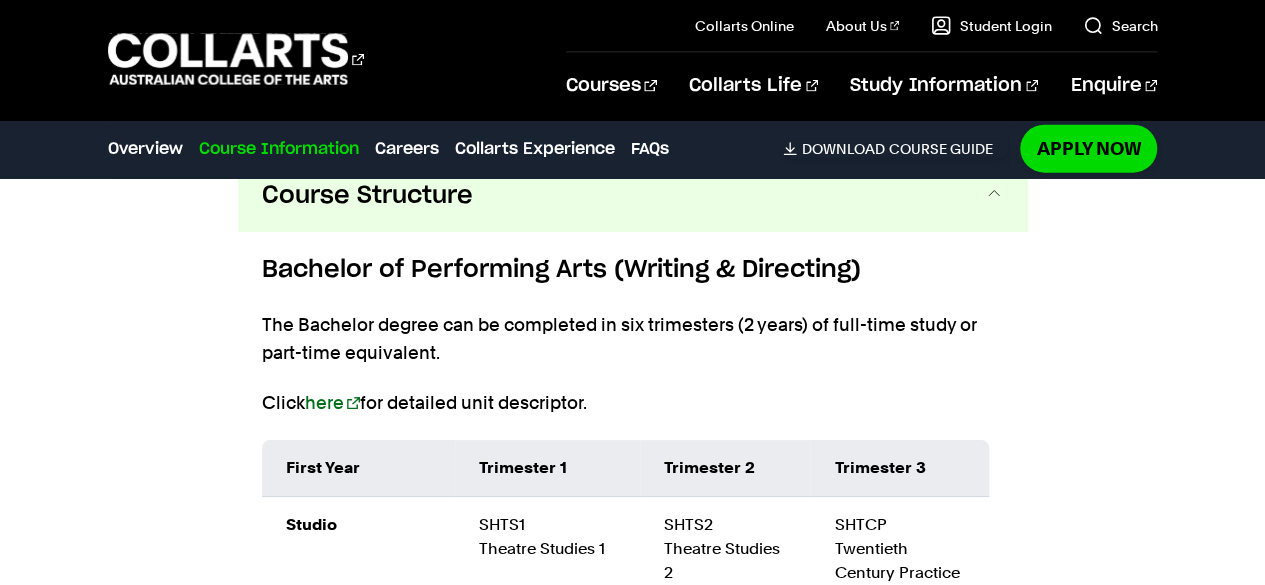 scroll, scrollTop: 2205, scrollLeft: 0, axis: vertical 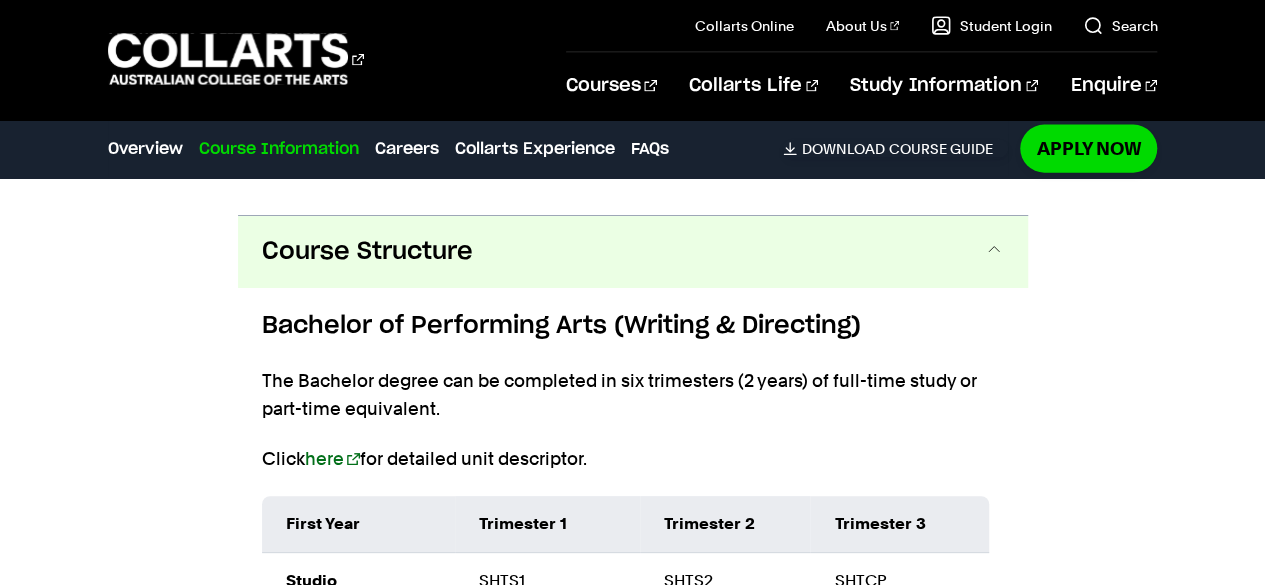 click on "Course Structure" at bounding box center [367, 252] 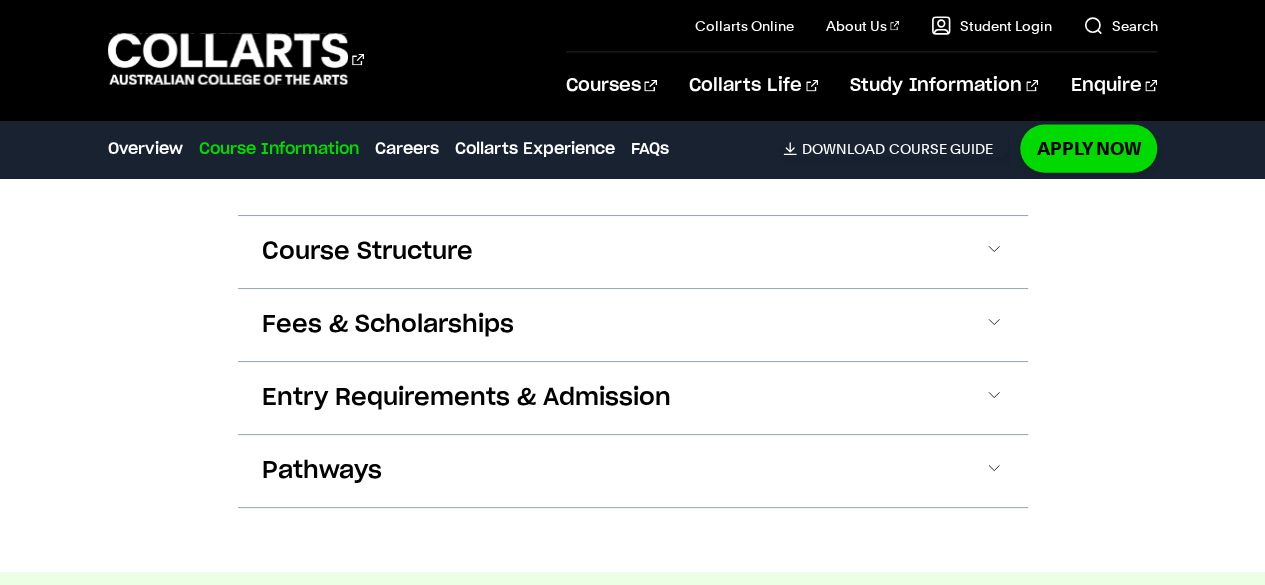 click on "Course Information
Course Structure
Bachelor of Performing Arts (Writing & Directing)
The Bachelor degree can be completed in six trimesters (2 years) of full-time study or part-time equivalent.
Click  here  for detailed unit descriptor.
First Year
Trimester 1
Trimester 2
Trimester 3
Studio
SHTS1  Theatre Studies 1
SHTS2  Theatre Studies 2
SHTCP  Twentieth Century Practice" at bounding box center [632, 310] 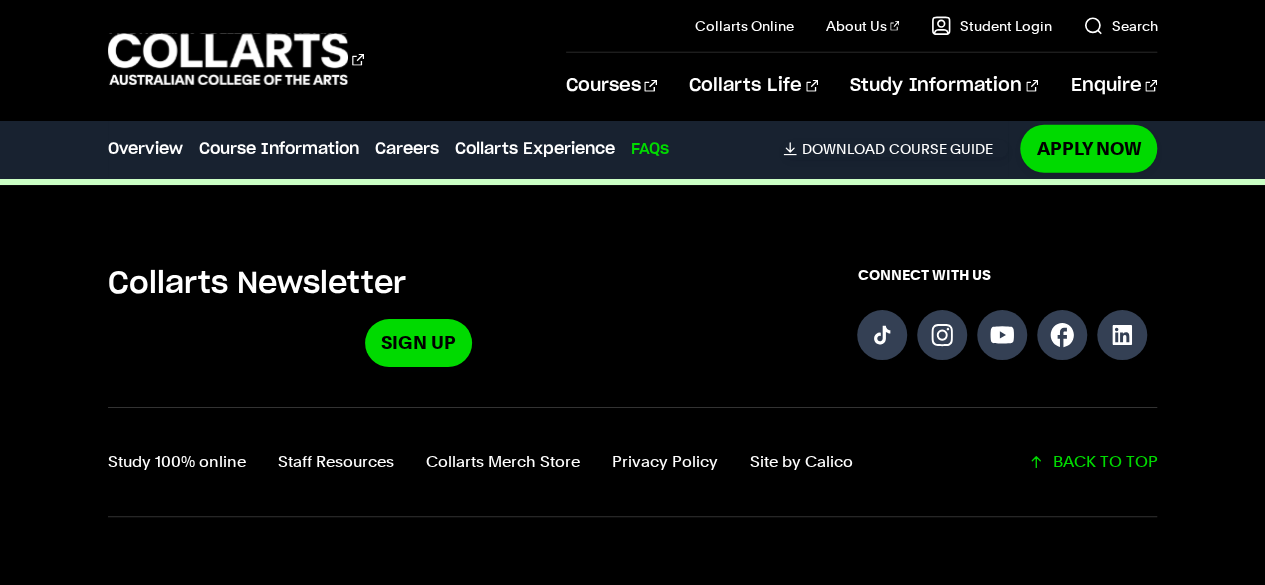 scroll, scrollTop: 6647, scrollLeft: 0, axis: vertical 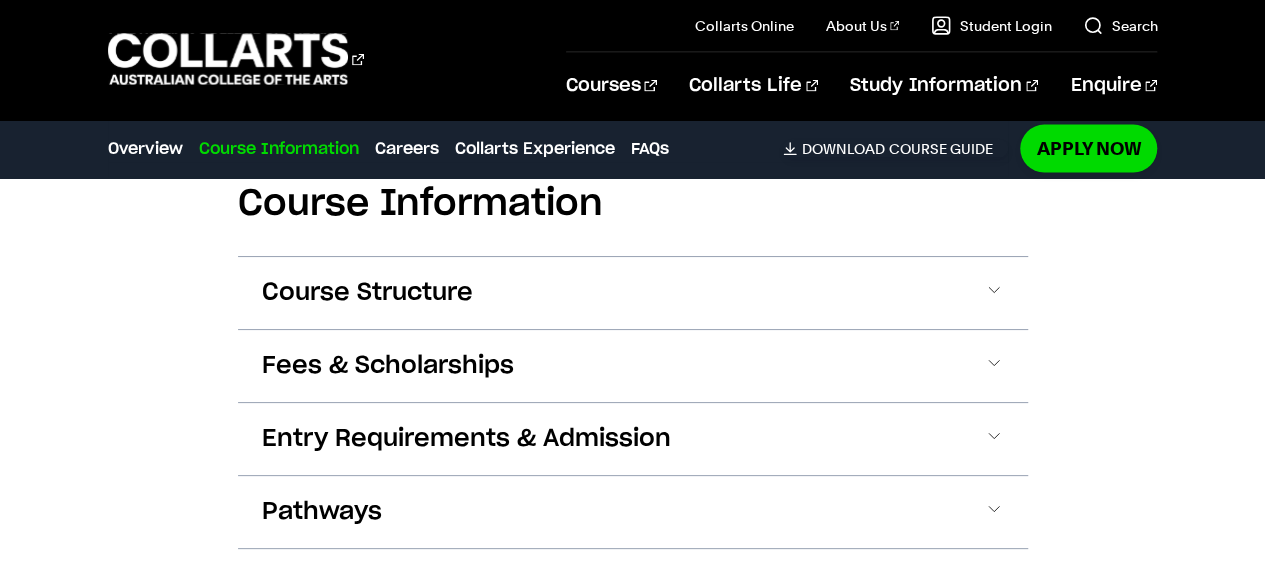 click on "Course Structure" at bounding box center [633, 293] 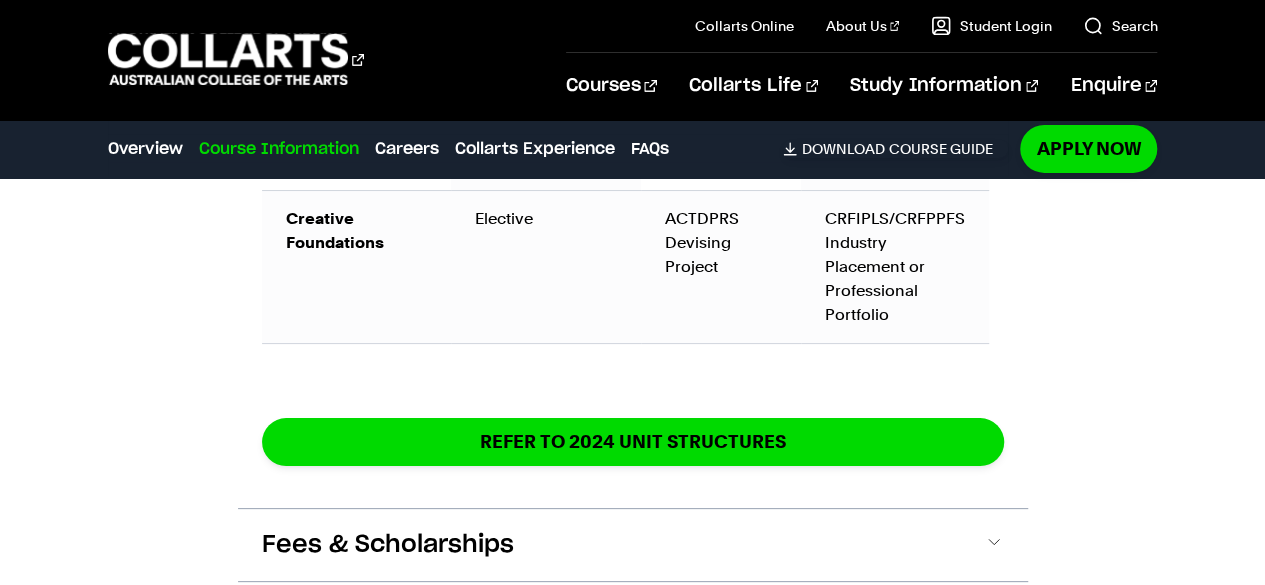scroll, scrollTop: 3385, scrollLeft: 0, axis: vertical 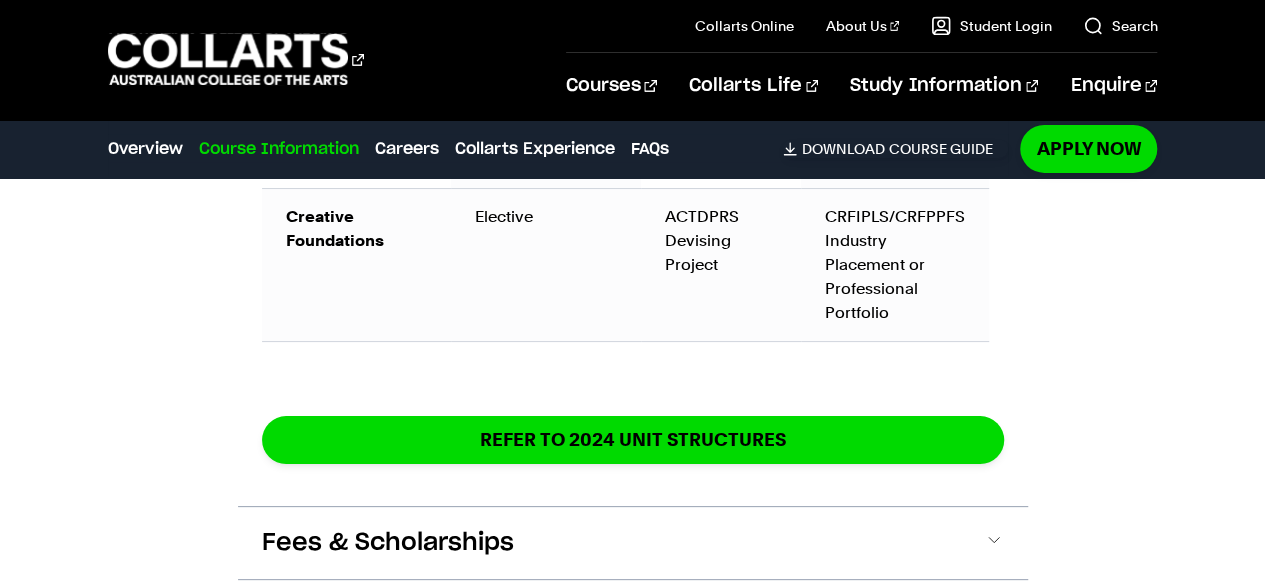 type 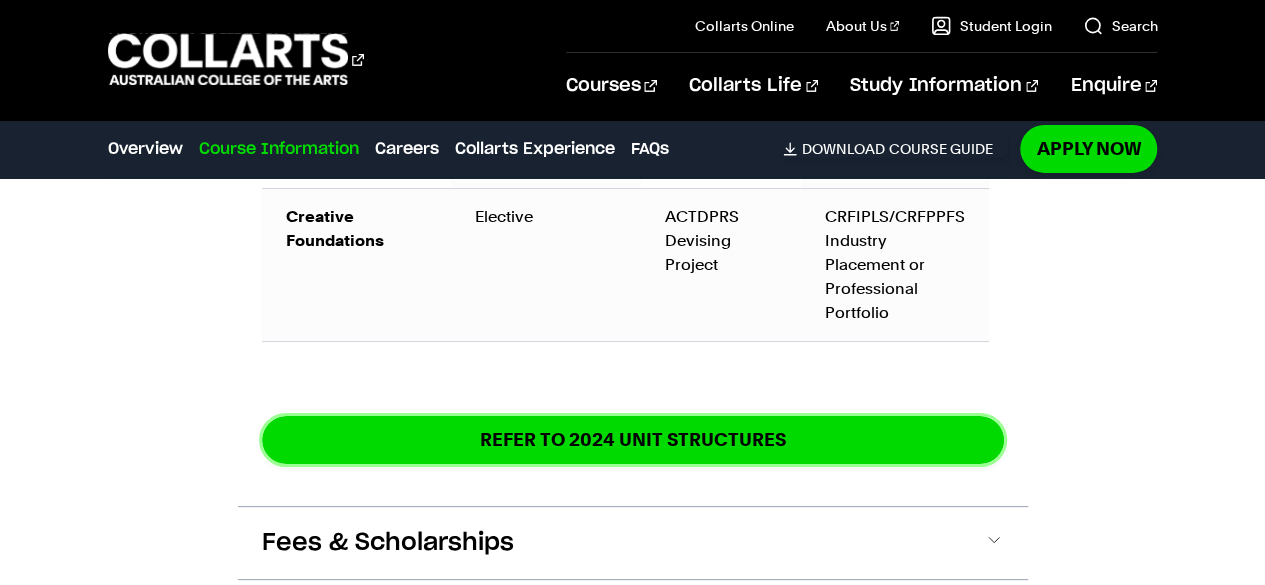 click on "REFER TO 2024 unit structures" at bounding box center (633, 439) 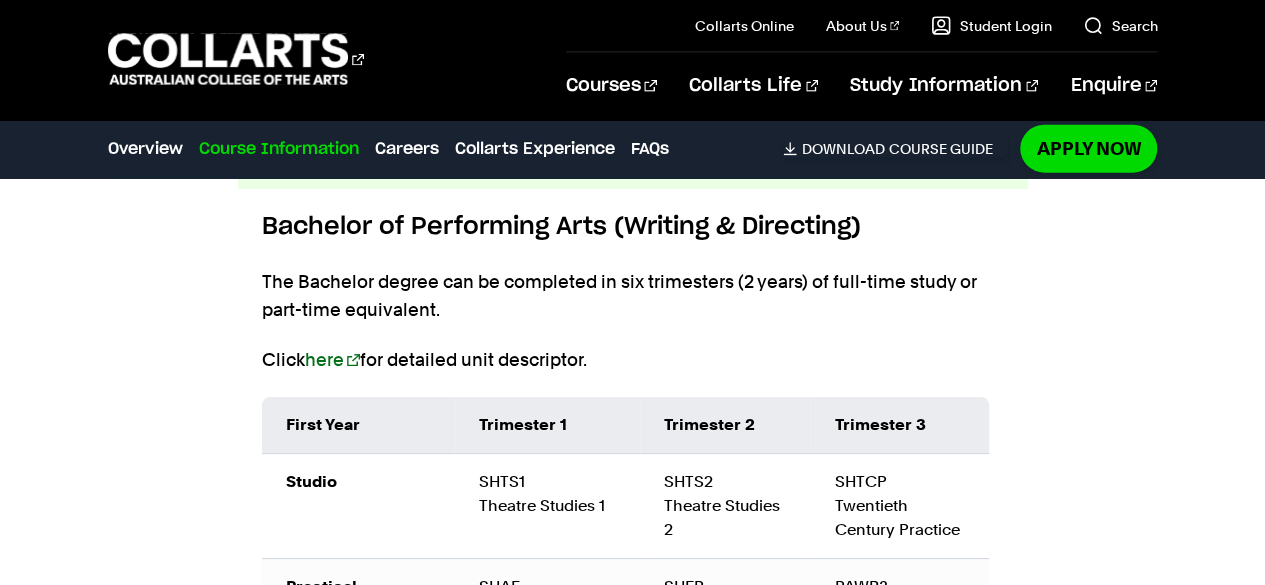 scroll, scrollTop: 2198, scrollLeft: 0, axis: vertical 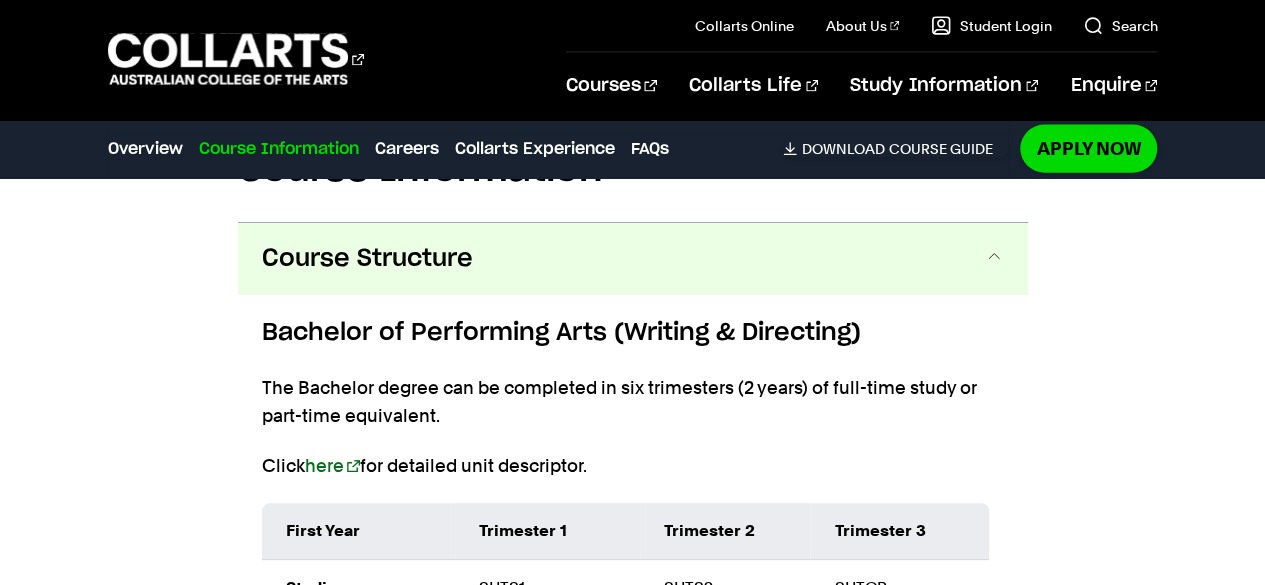click on "Course Structure" at bounding box center [633, 259] 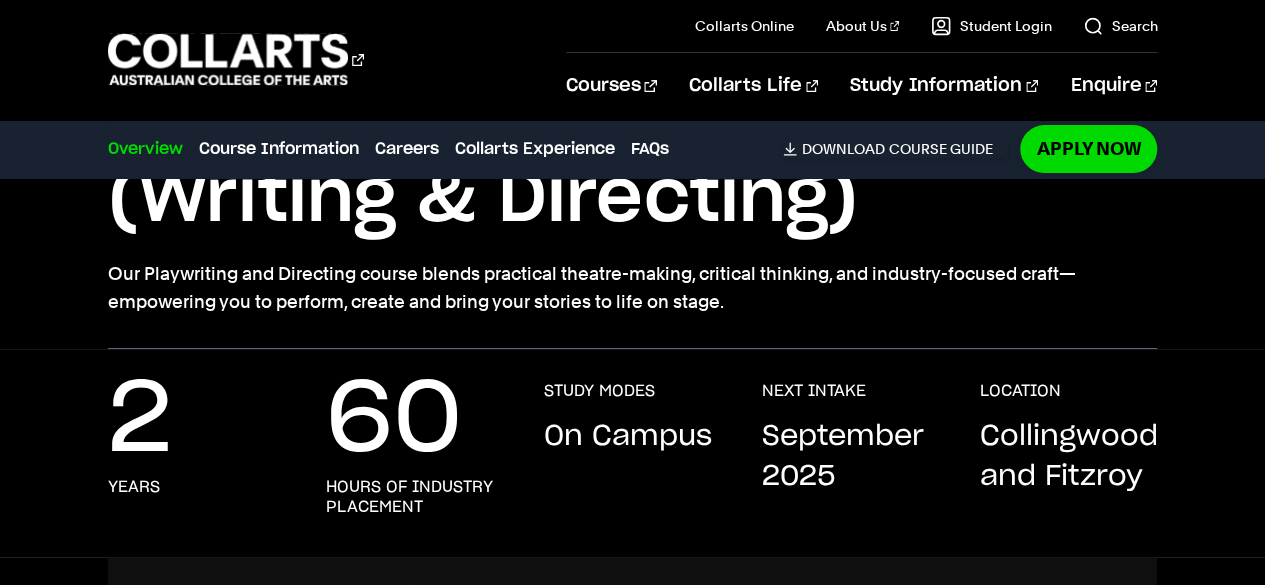 scroll, scrollTop: 0, scrollLeft: 0, axis: both 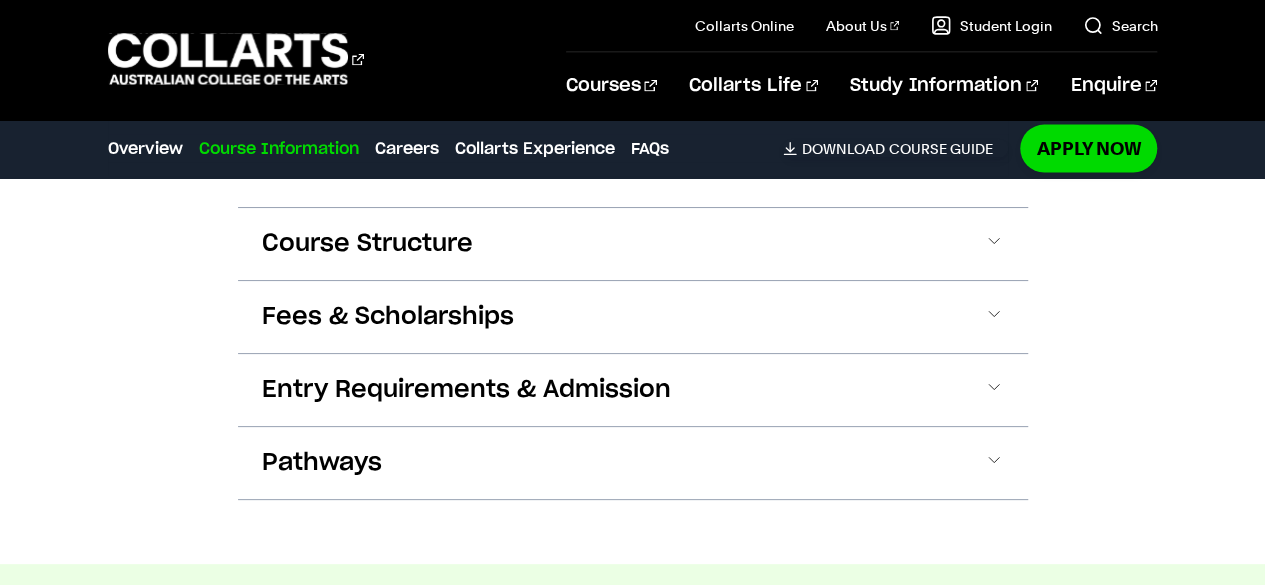 click on "Fees & Scholarships" at bounding box center (388, 317) 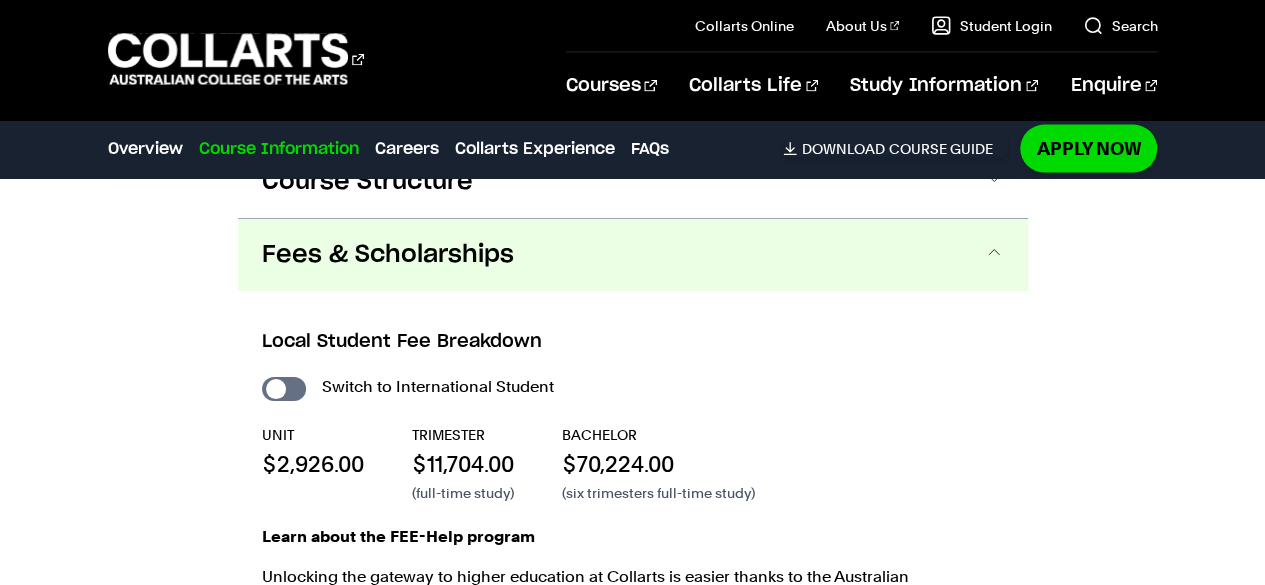 scroll, scrollTop: 2110, scrollLeft: 0, axis: vertical 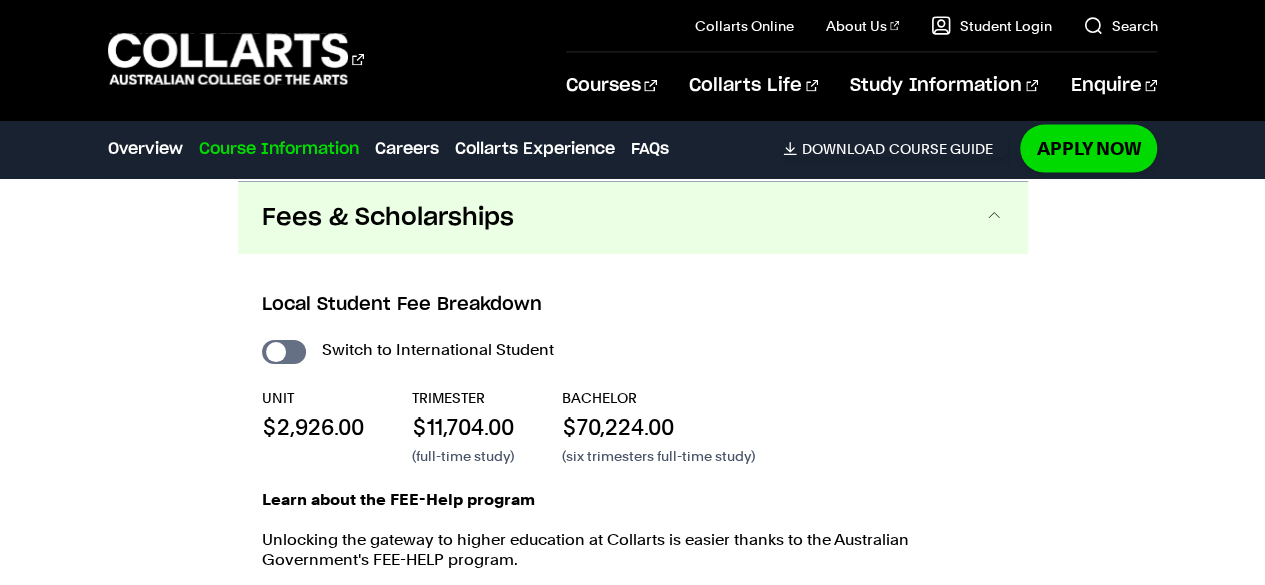 click on "International Student" at bounding box center (284, 352) 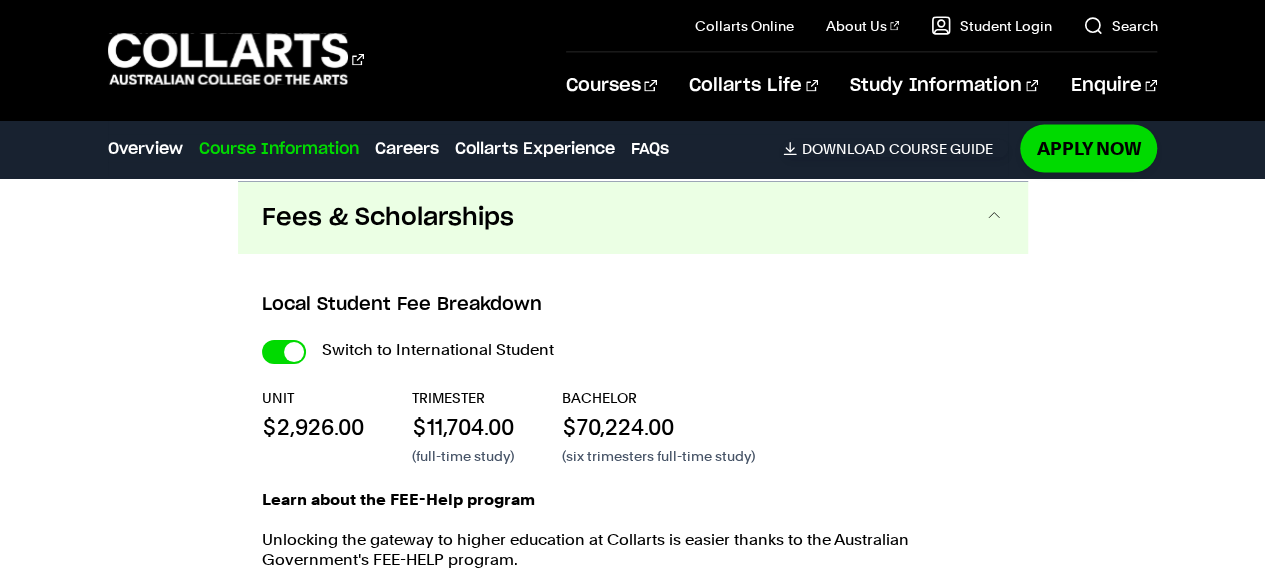 checkbox on "true" 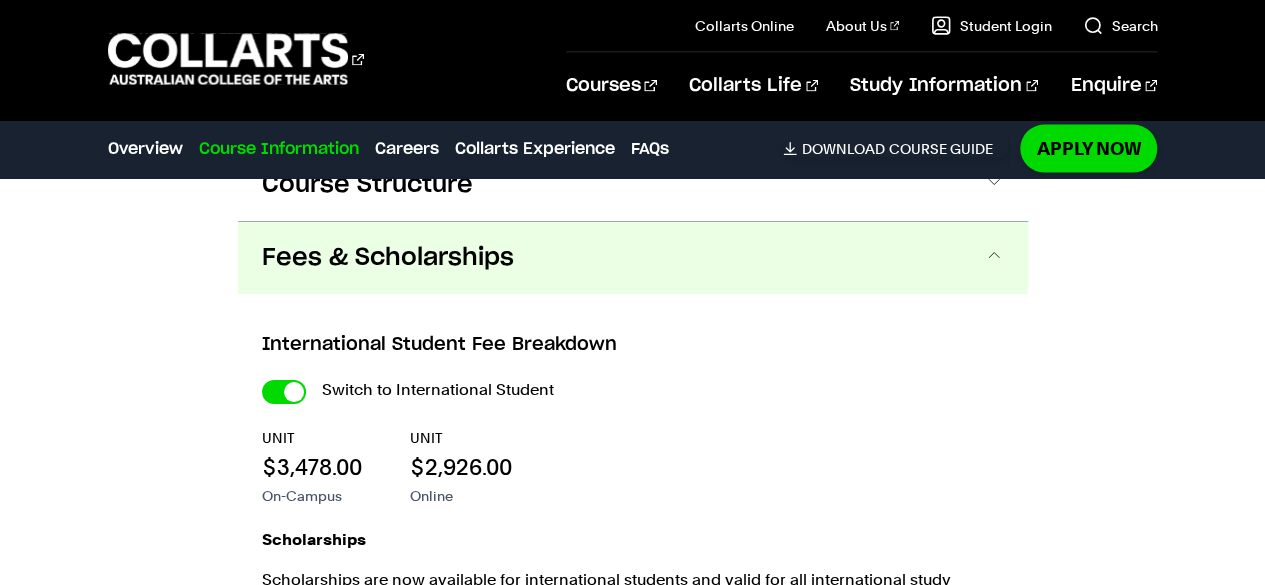 click on "International Student" at bounding box center (0, 0) 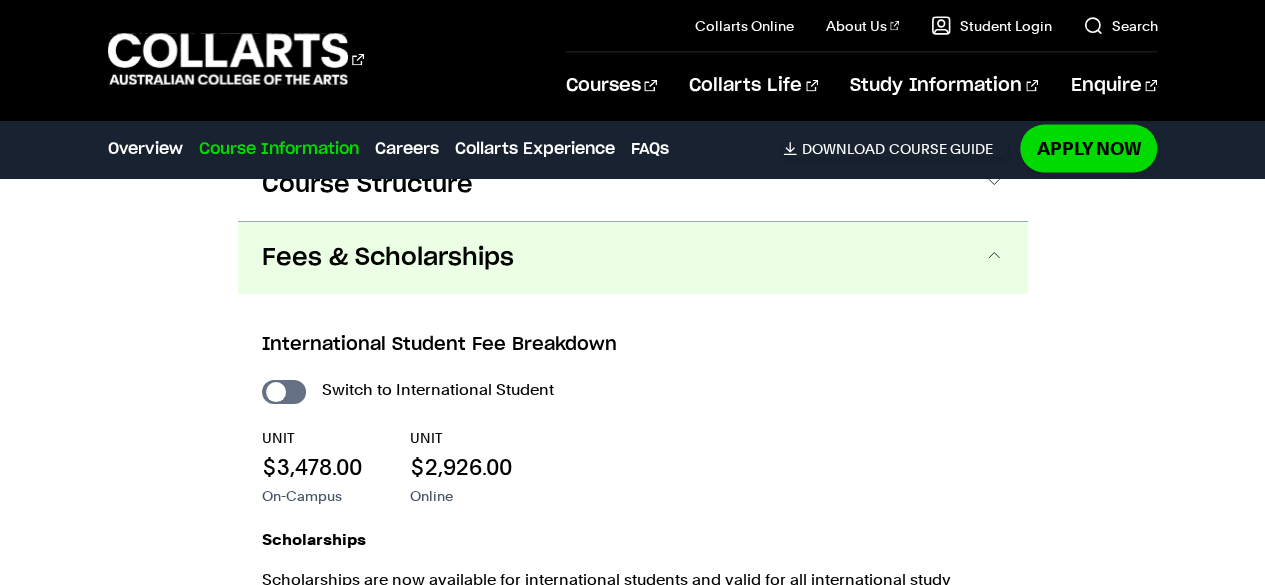 checkbox on "false" 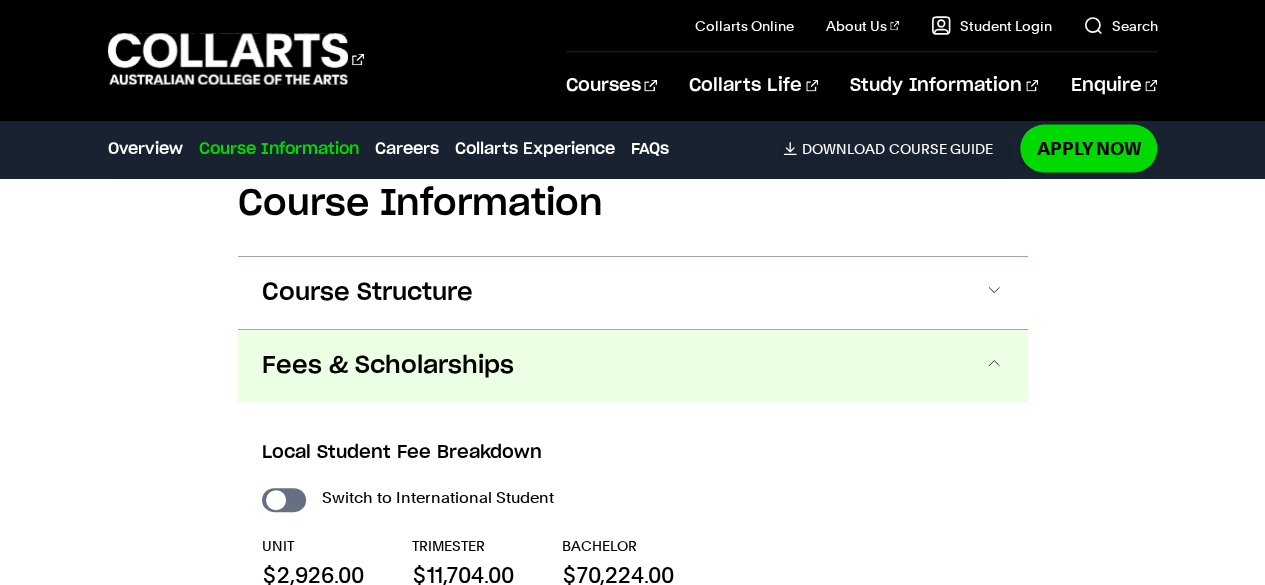 scroll, scrollTop: 1954, scrollLeft: 0, axis: vertical 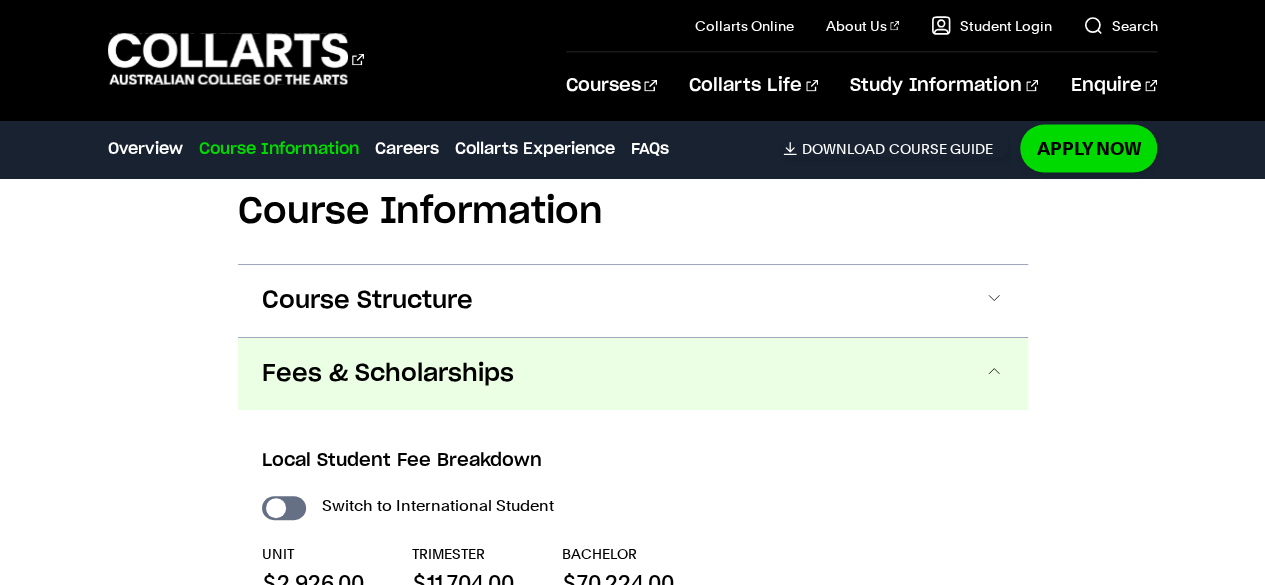 click on "Fees & Scholarships" at bounding box center [388, 374] 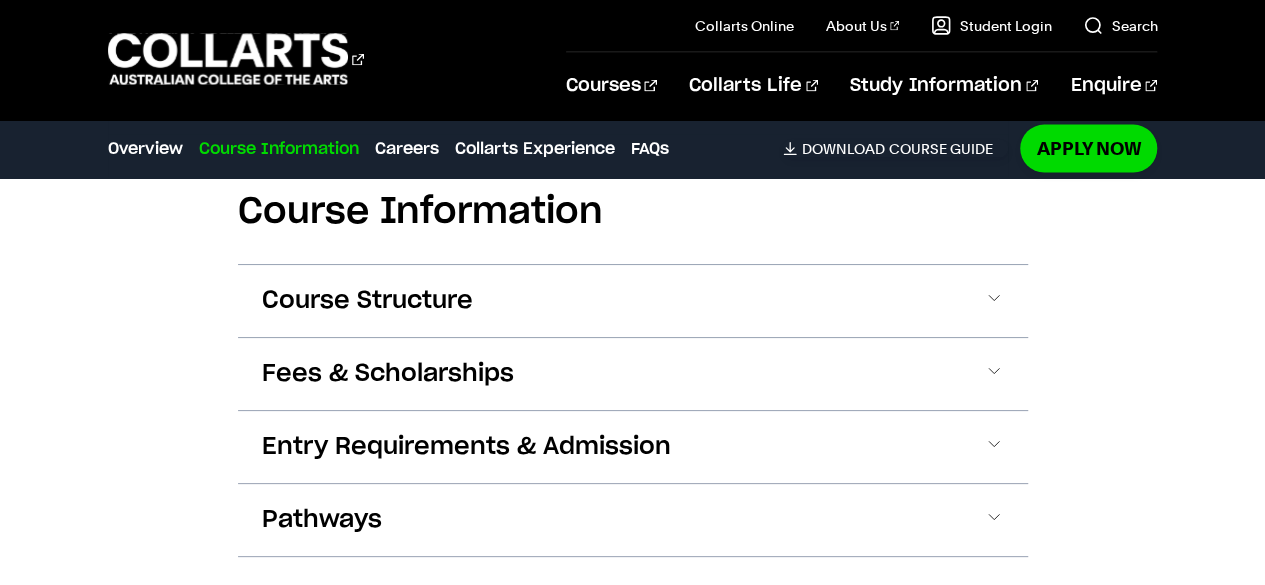 click on "Course Structure" at bounding box center [367, 301] 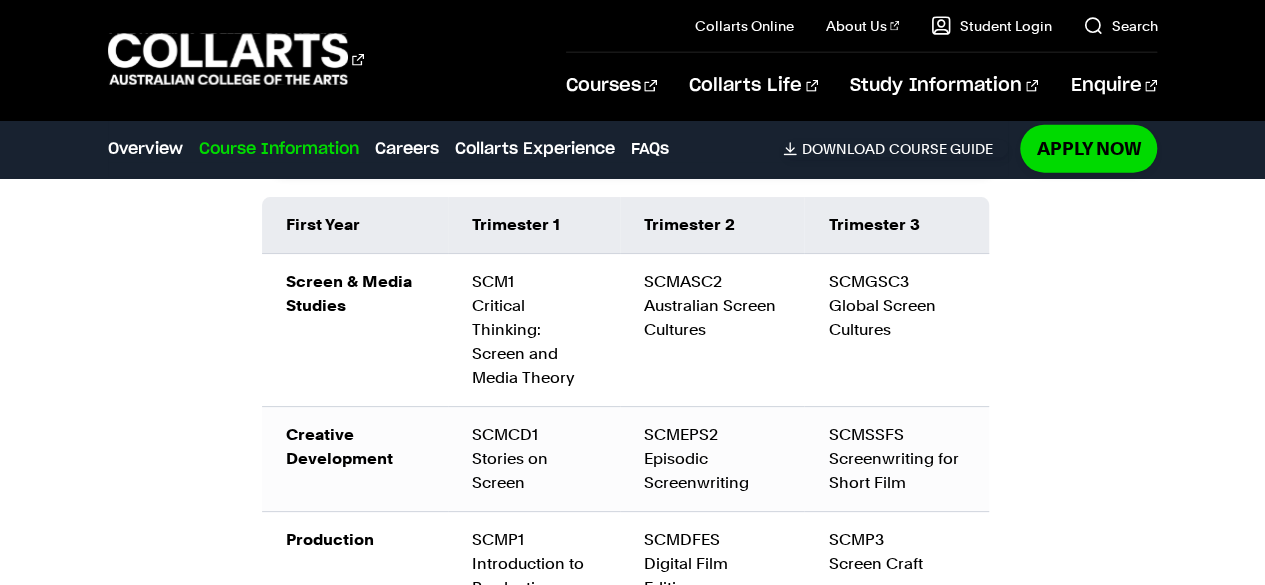 scroll, scrollTop: 2320, scrollLeft: 0, axis: vertical 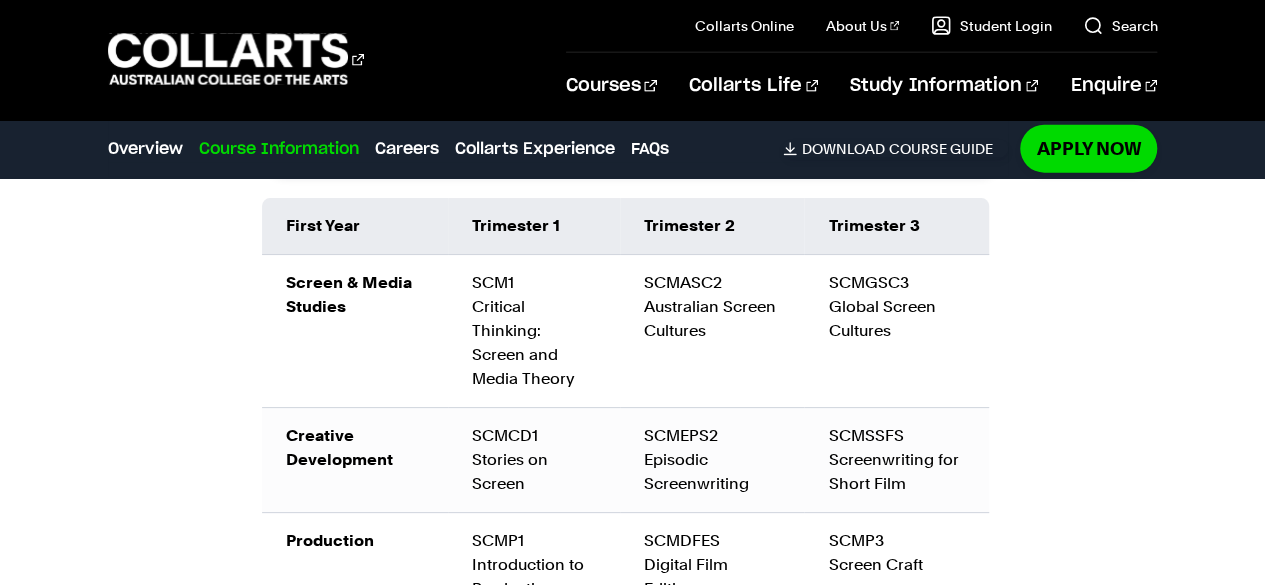 type 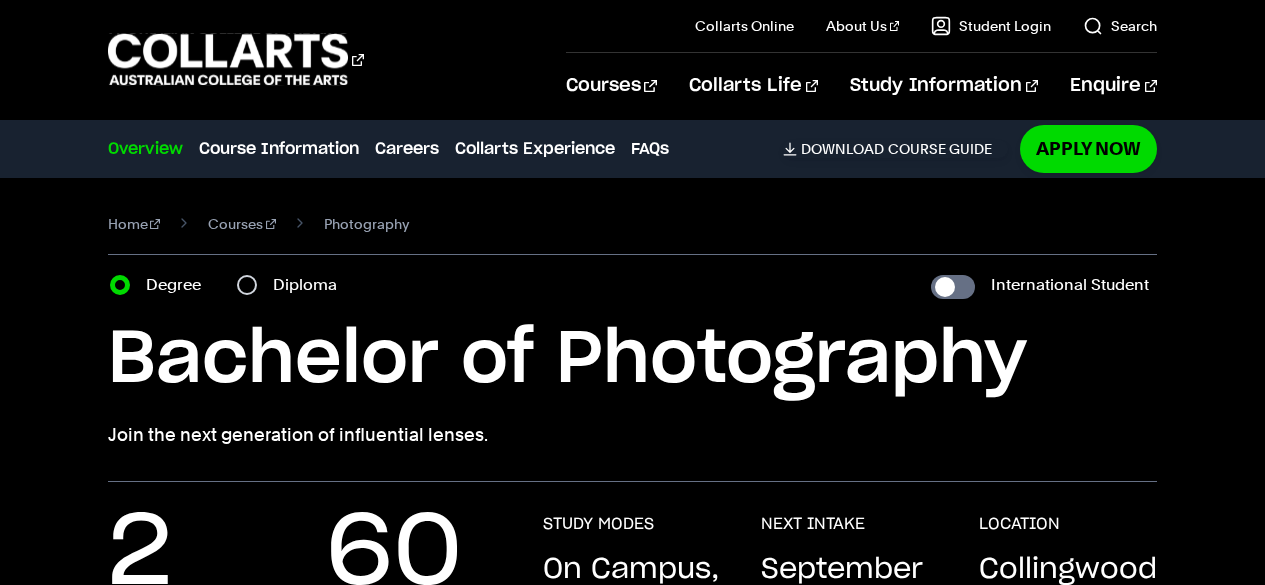 scroll, scrollTop: 0, scrollLeft: 0, axis: both 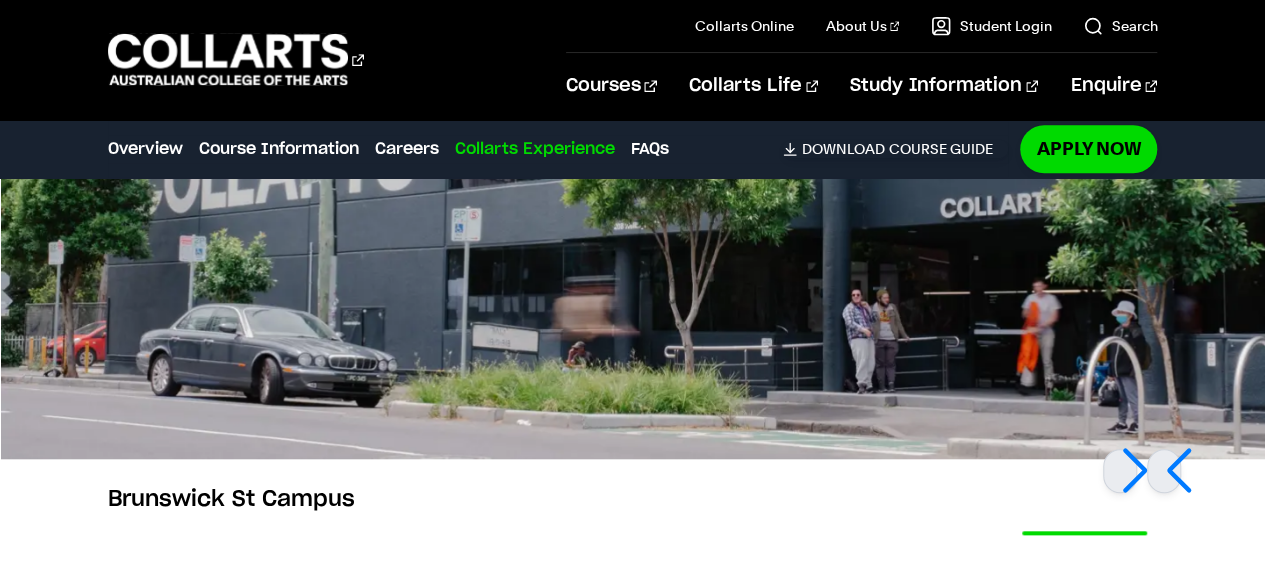 click at bounding box center (1164, 471) 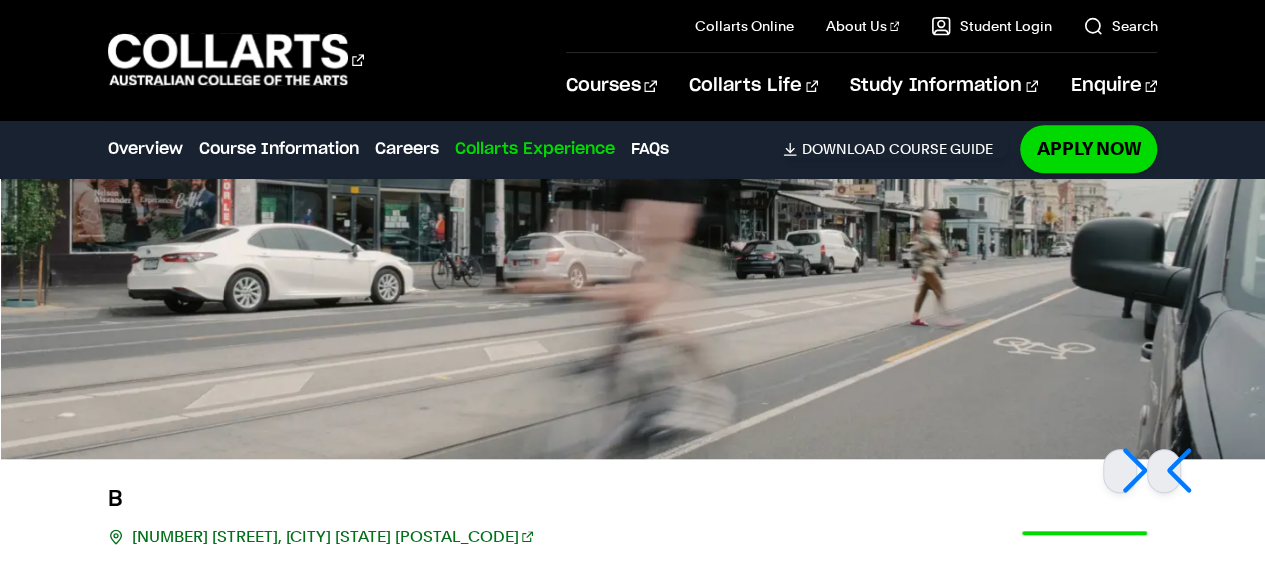 click at bounding box center (1164, 471) 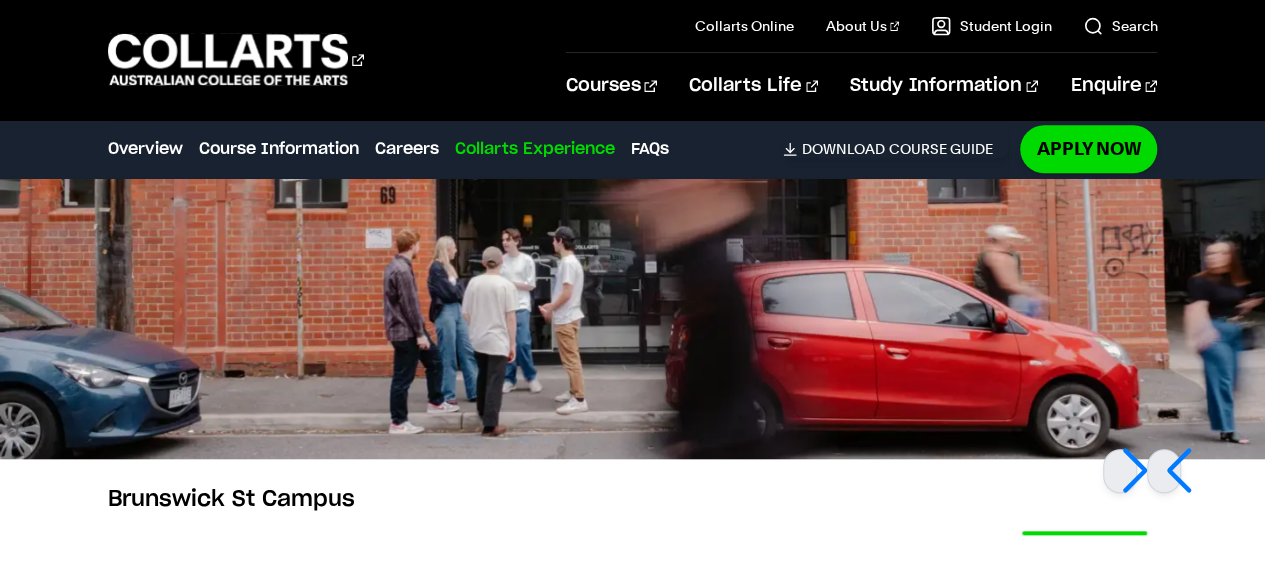 click at bounding box center (1164, 471) 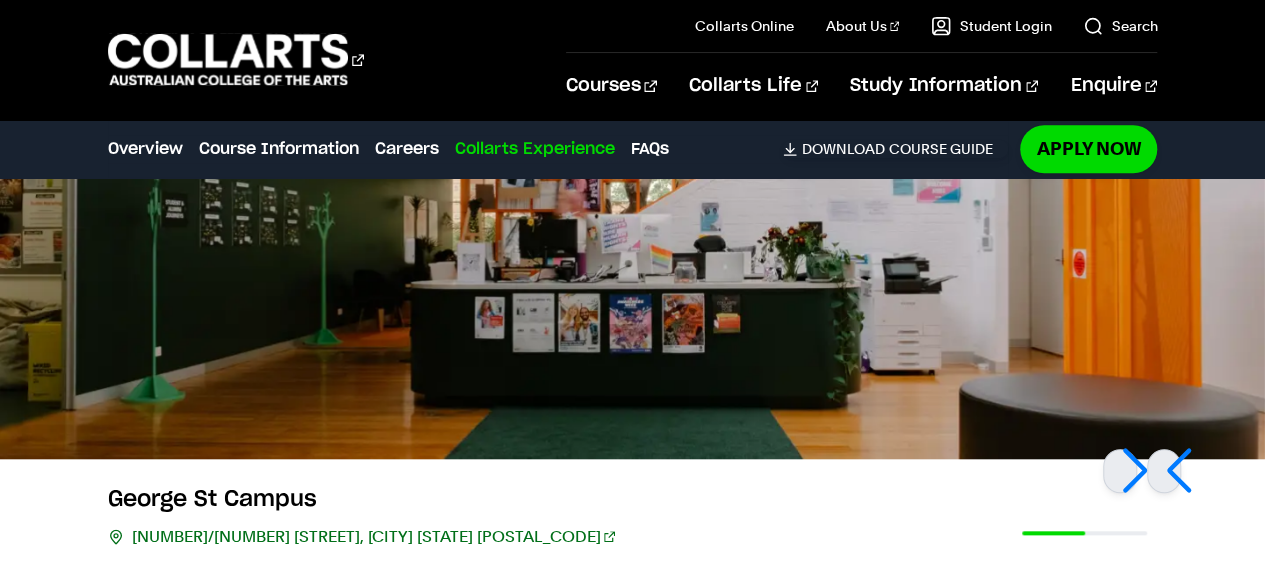 click at bounding box center (1164, 471) 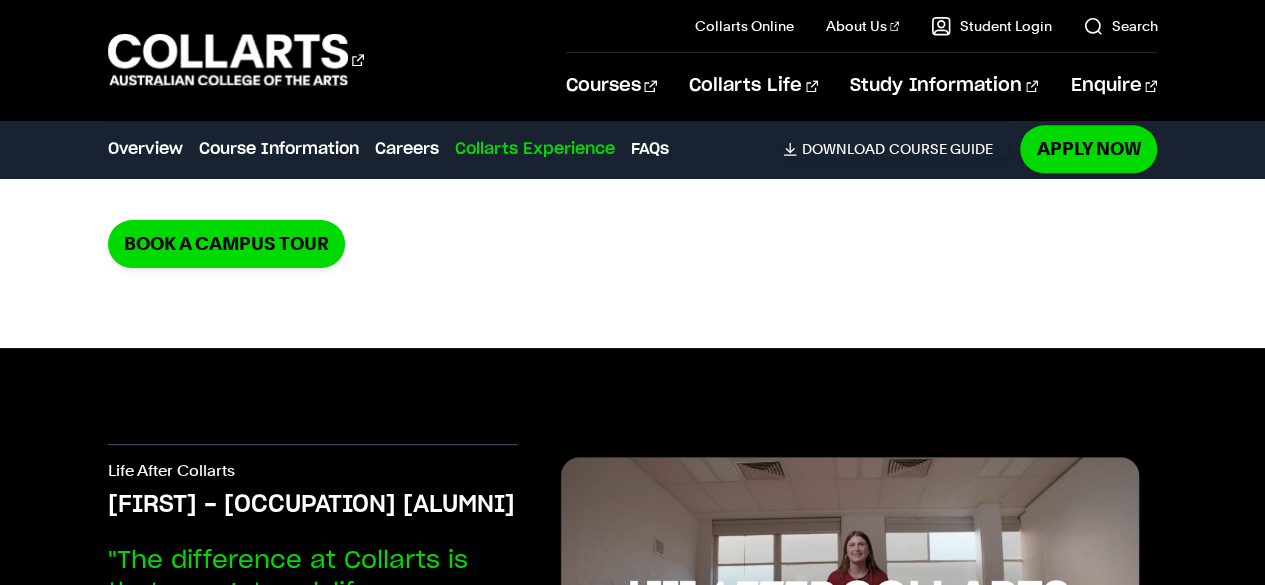 scroll, scrollTop: 4843, scrollLeft: 0, axis: vertical 